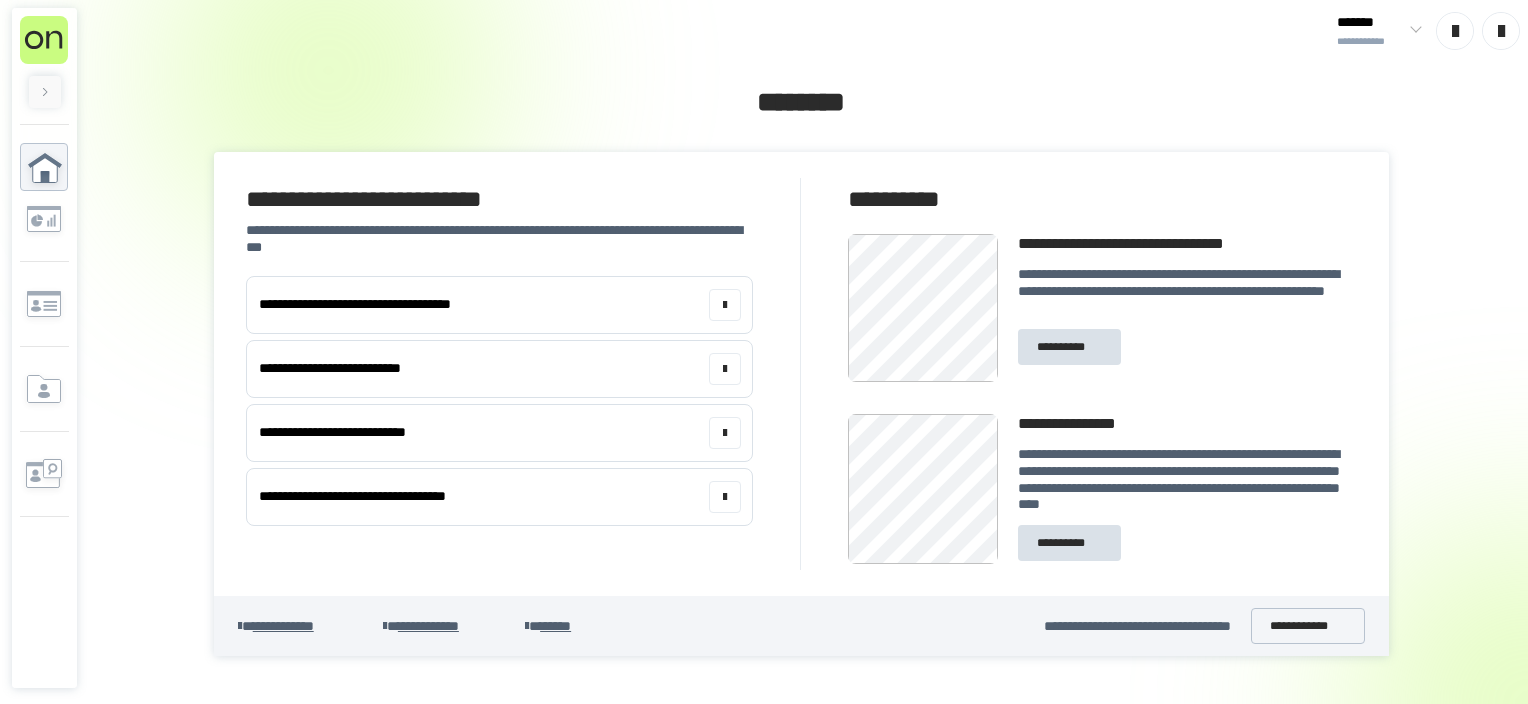scroll, scrollTop: 0, scrollLeft: 0, axis: both 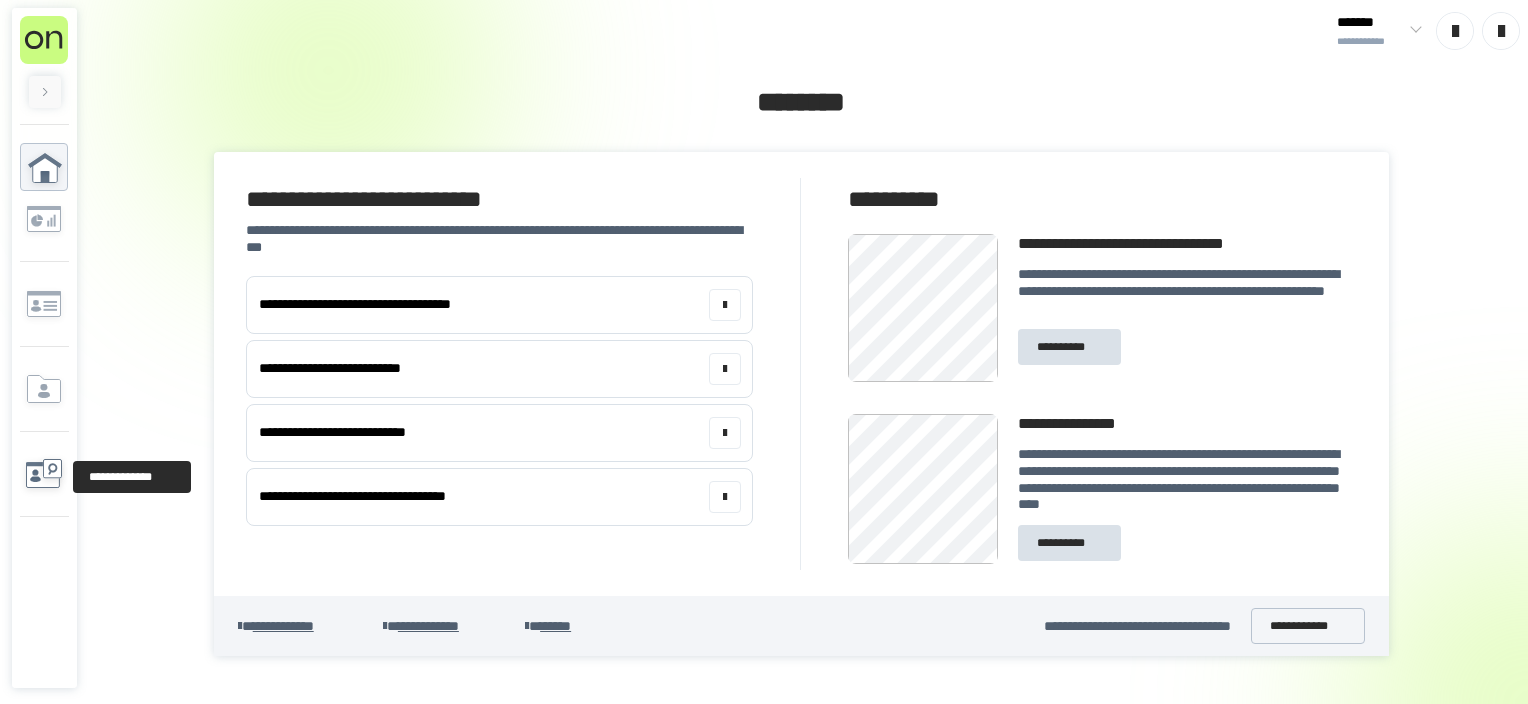 click 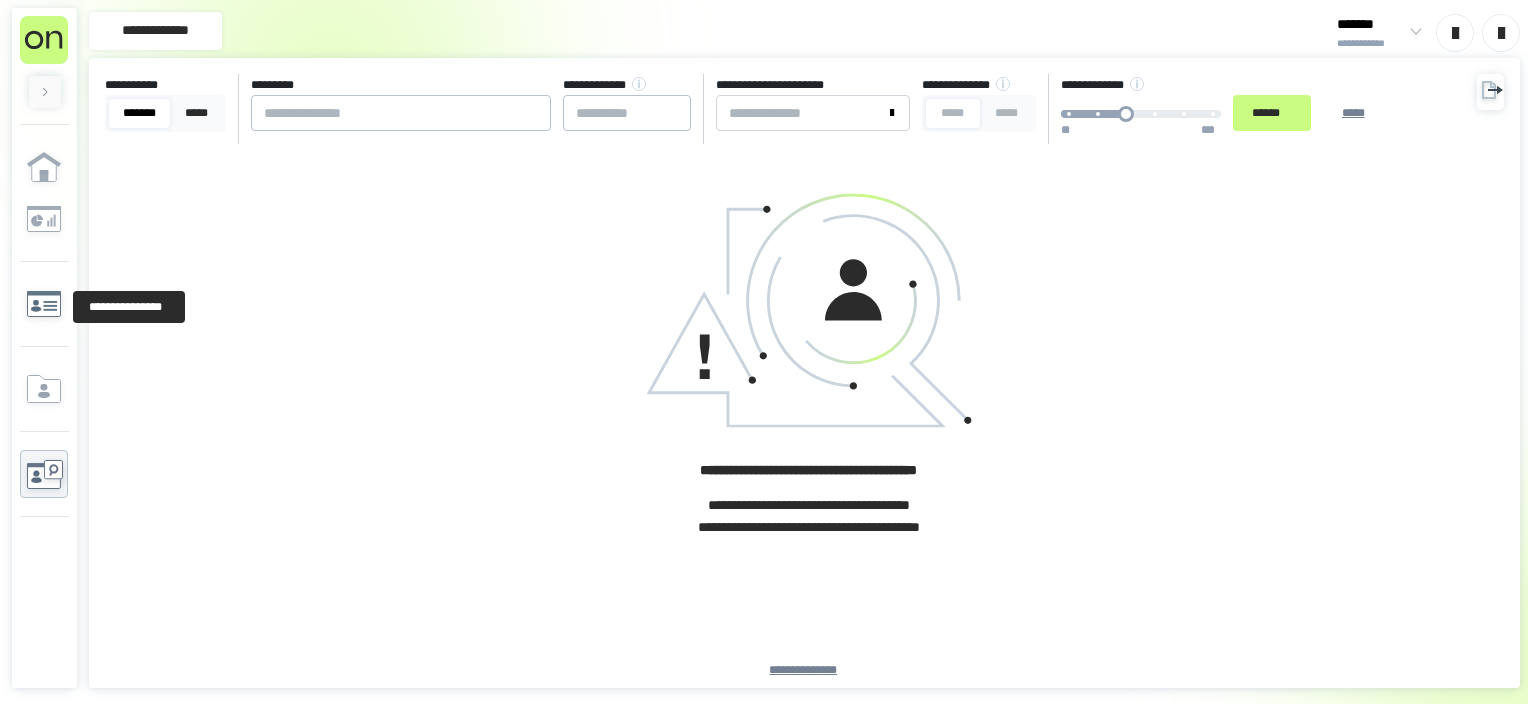 click 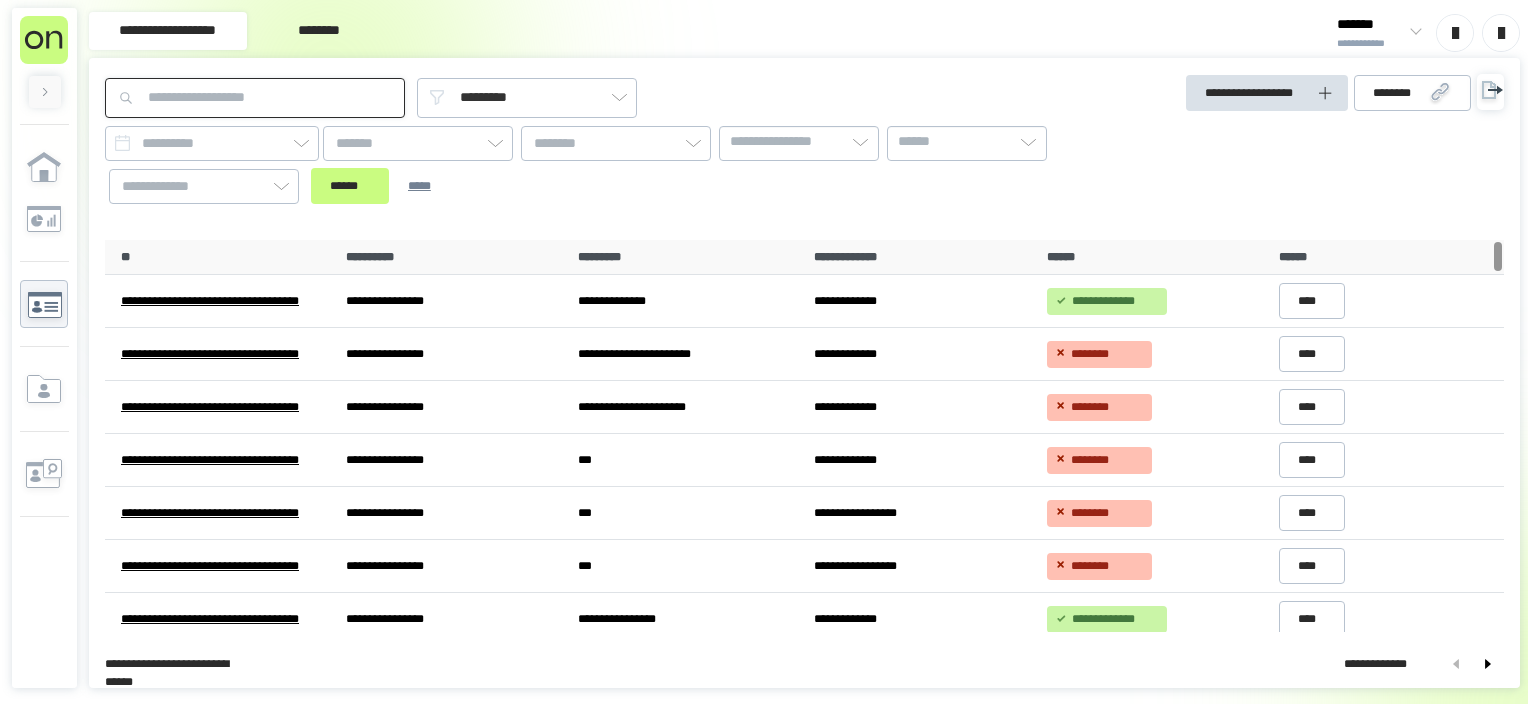 click at bounding box center [255, 98] 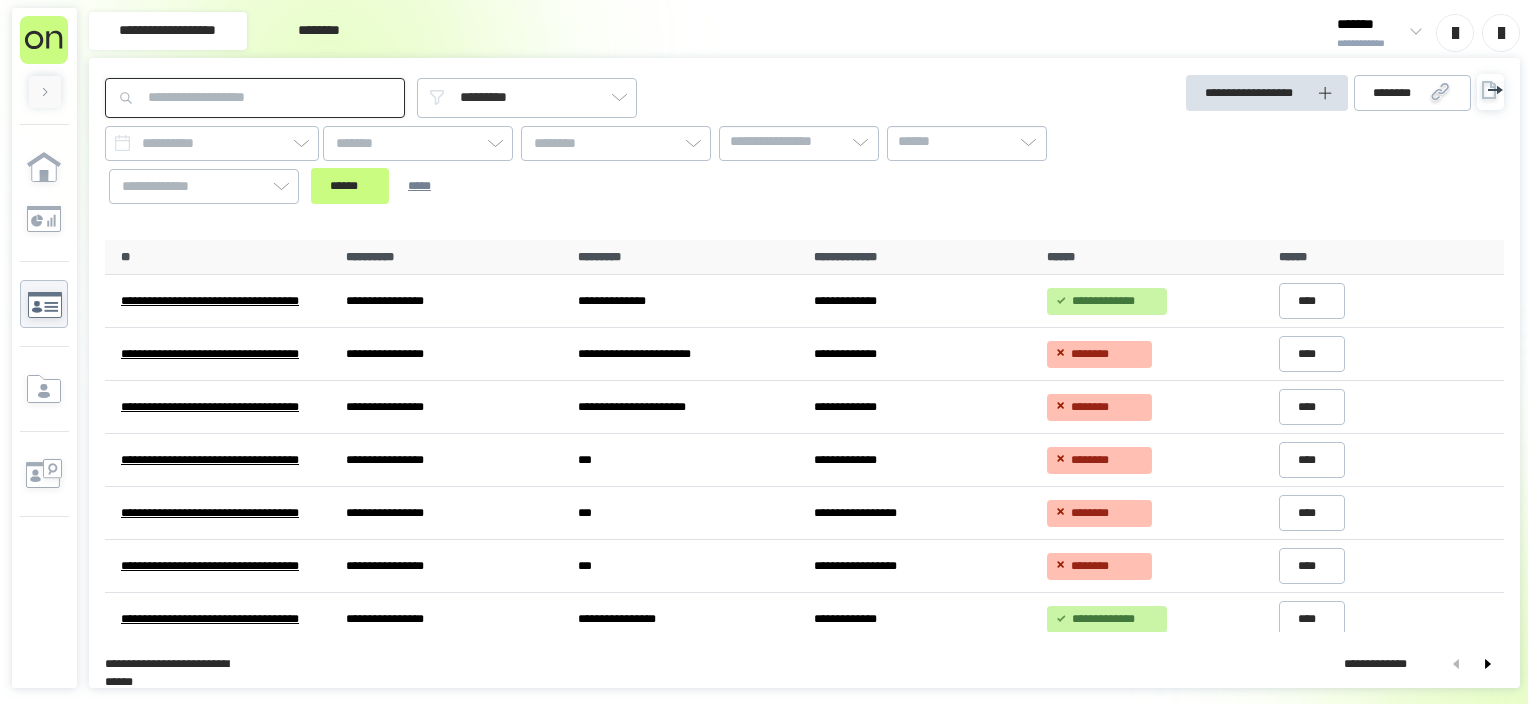 paste on "**********" 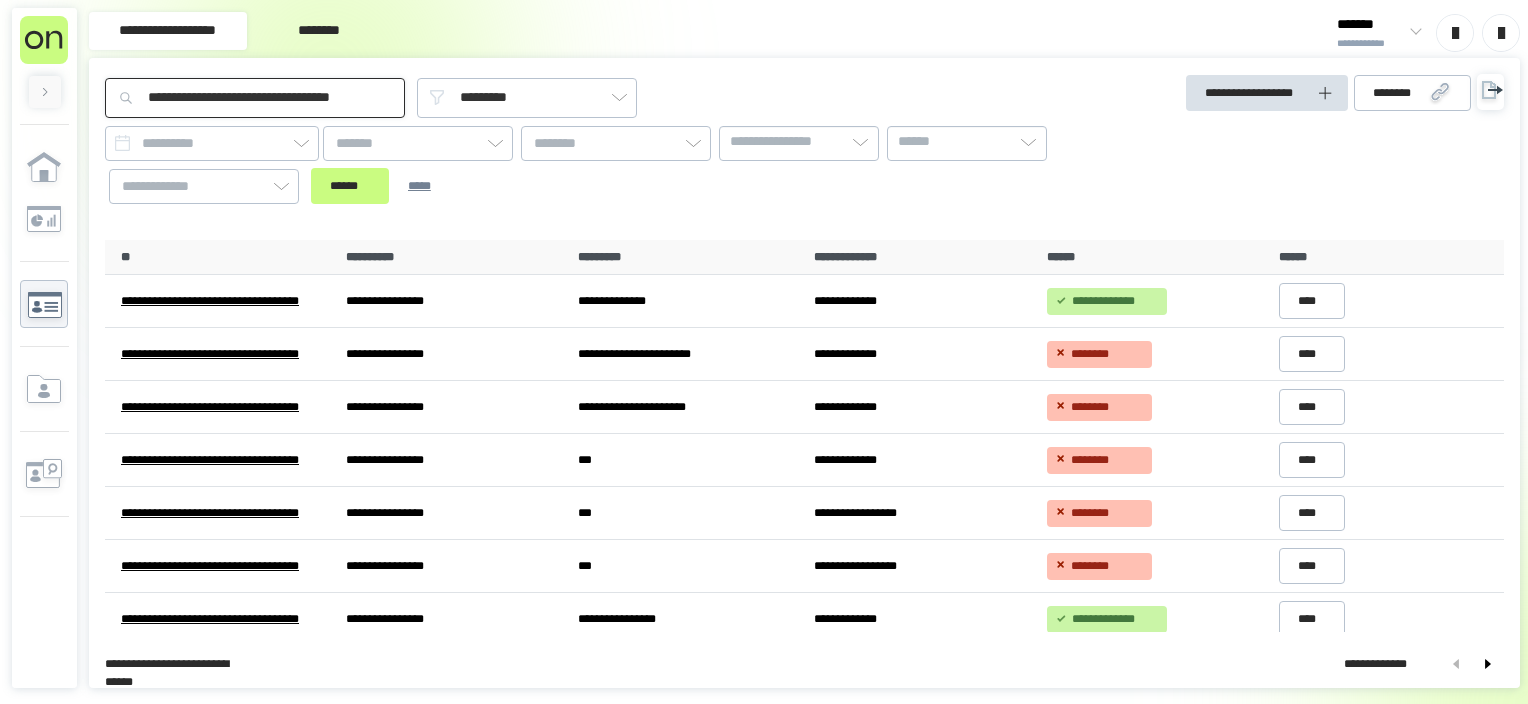 scroll, scrollTop: 0, scrollLeft: 64, axis: horizontal 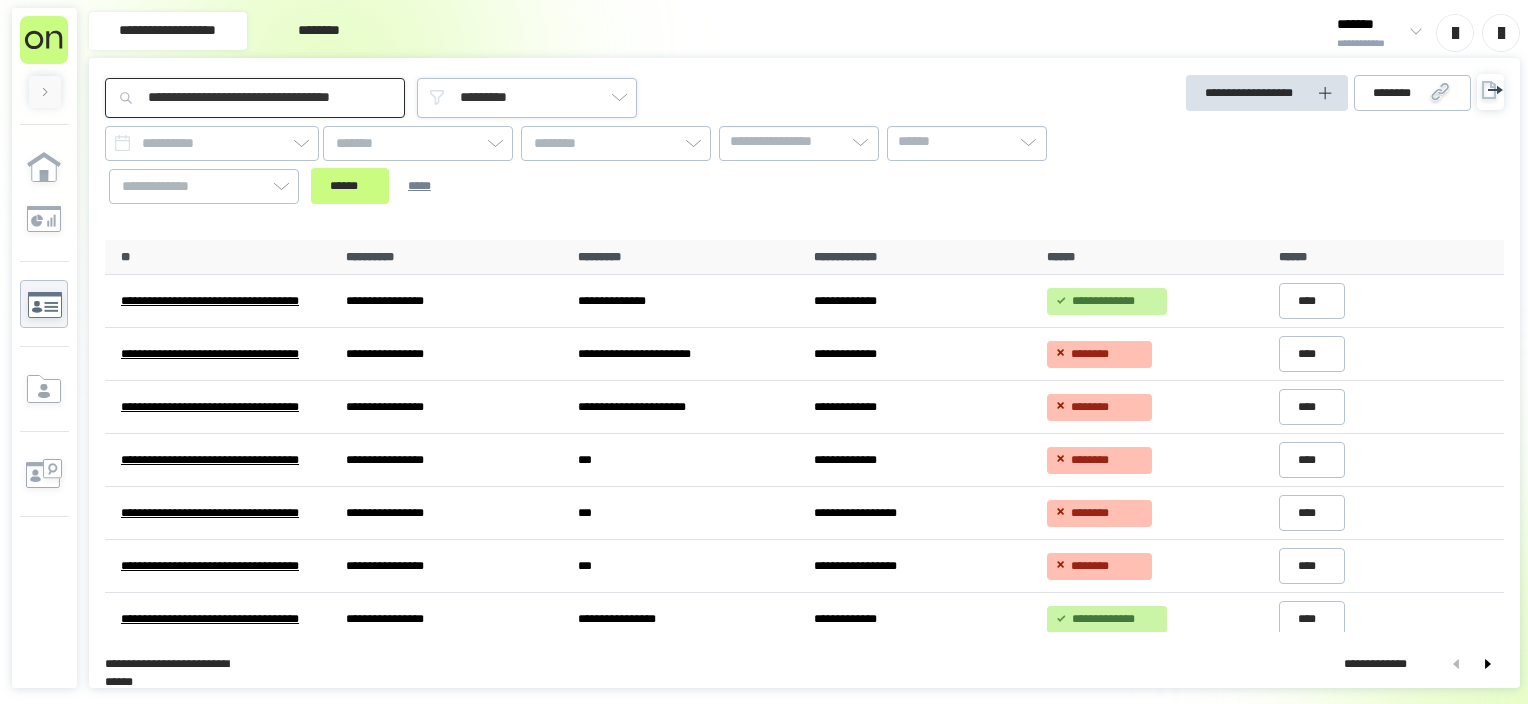 type on "**********" 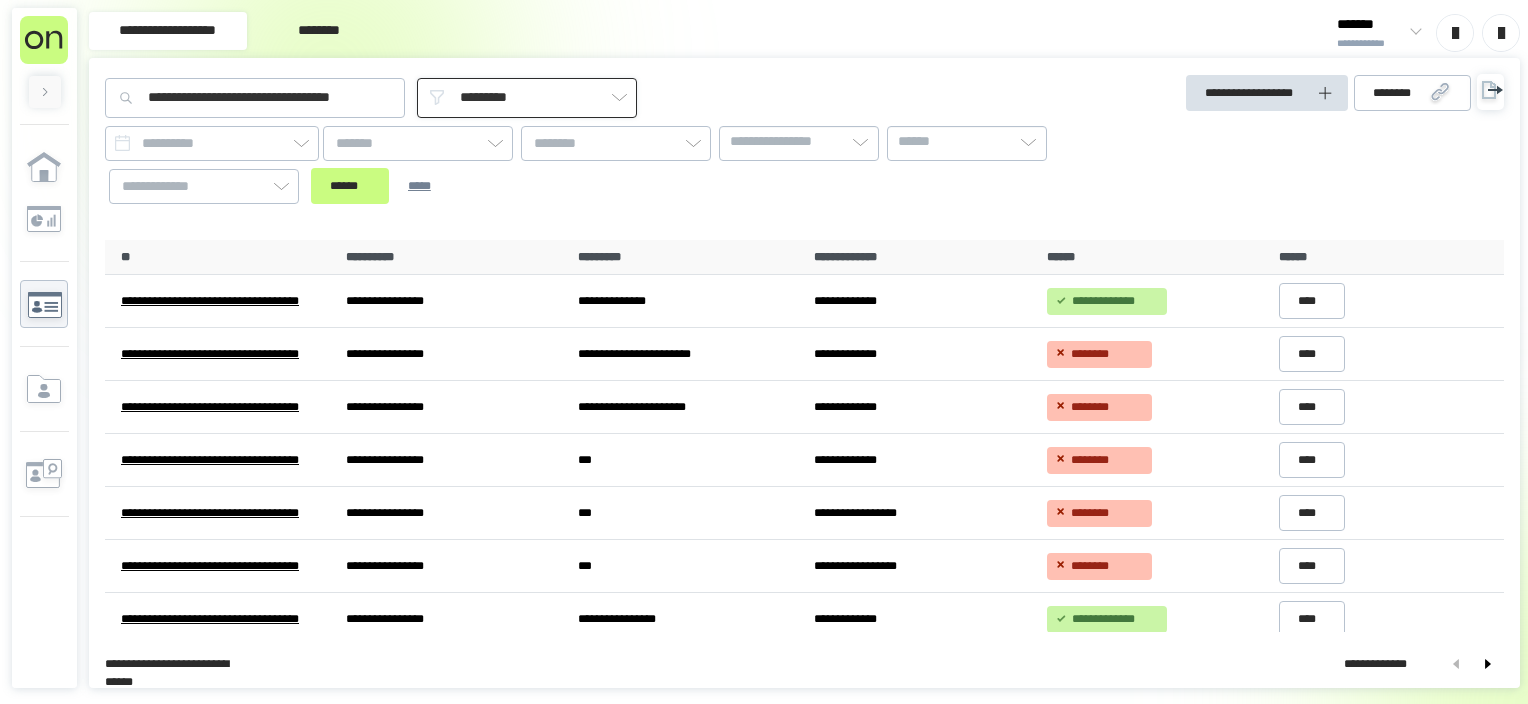 click on "*********" at bounding box center (527, 98) 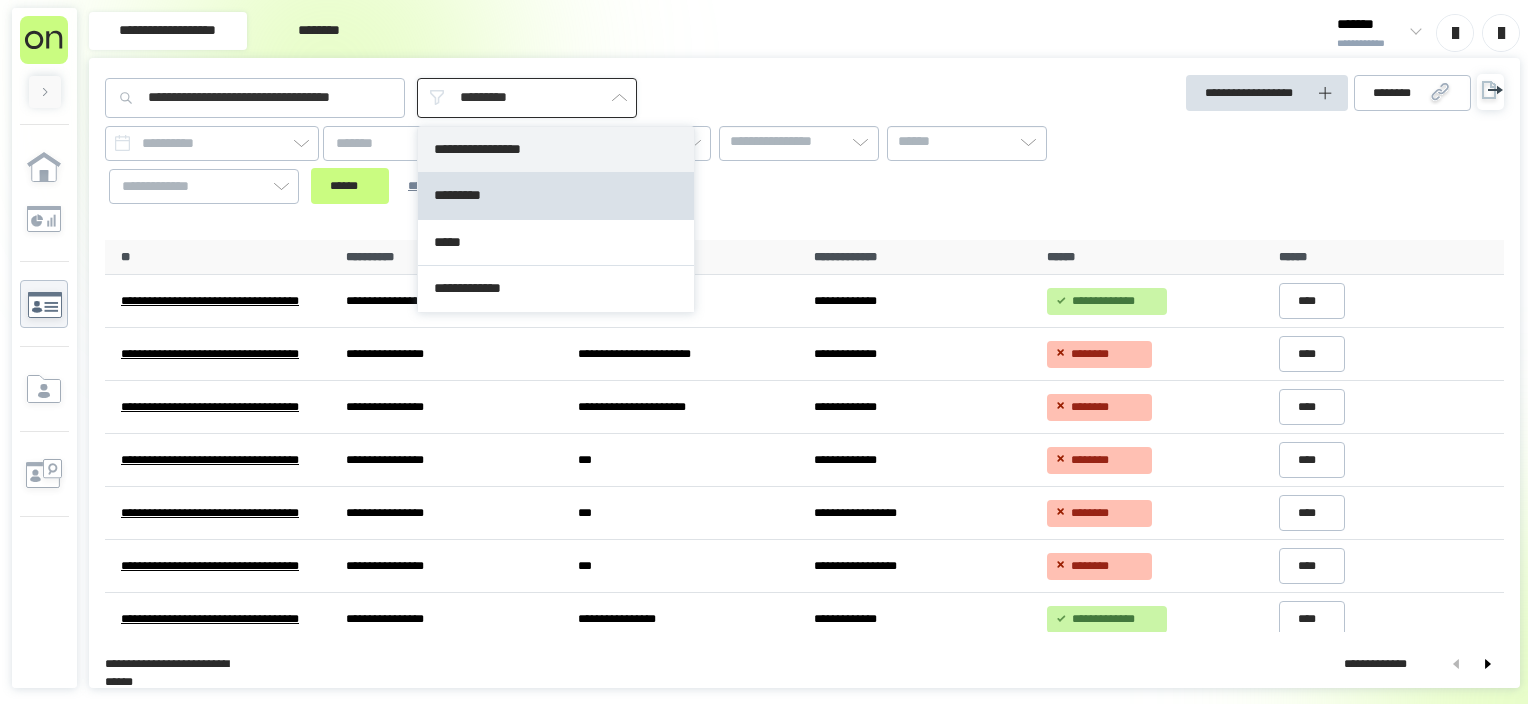 type on "**********" 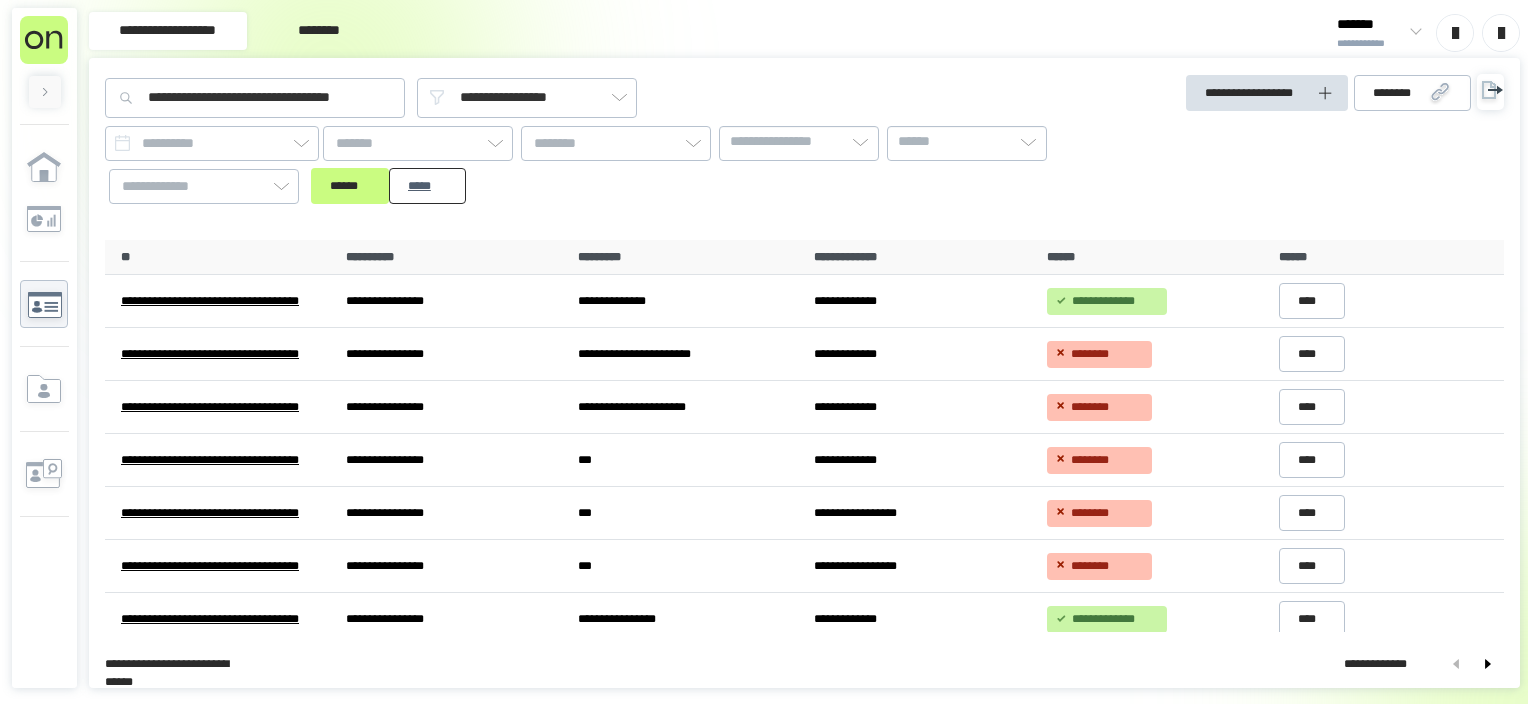 click on "*****" at bounding box center (427, 186) 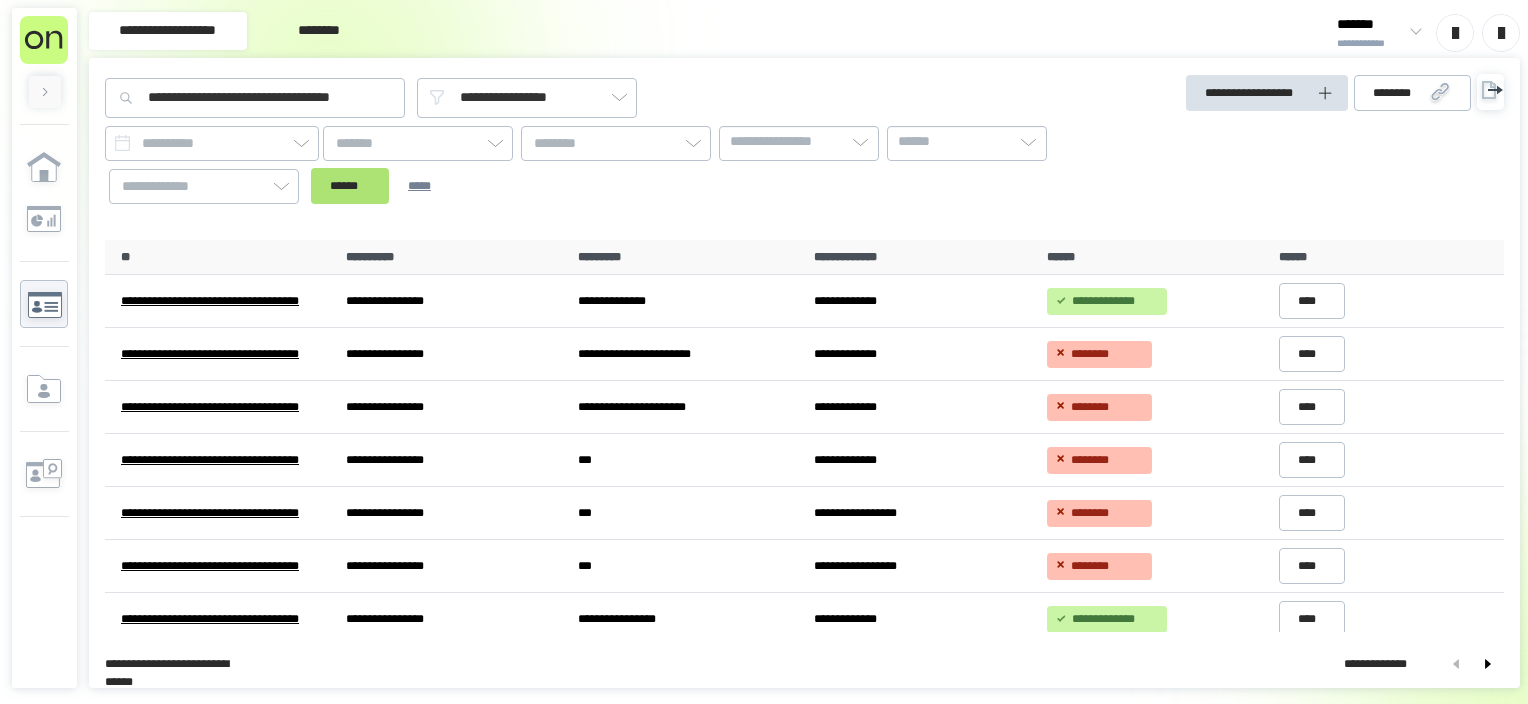 click on "******" at bounding box center (350, 186) 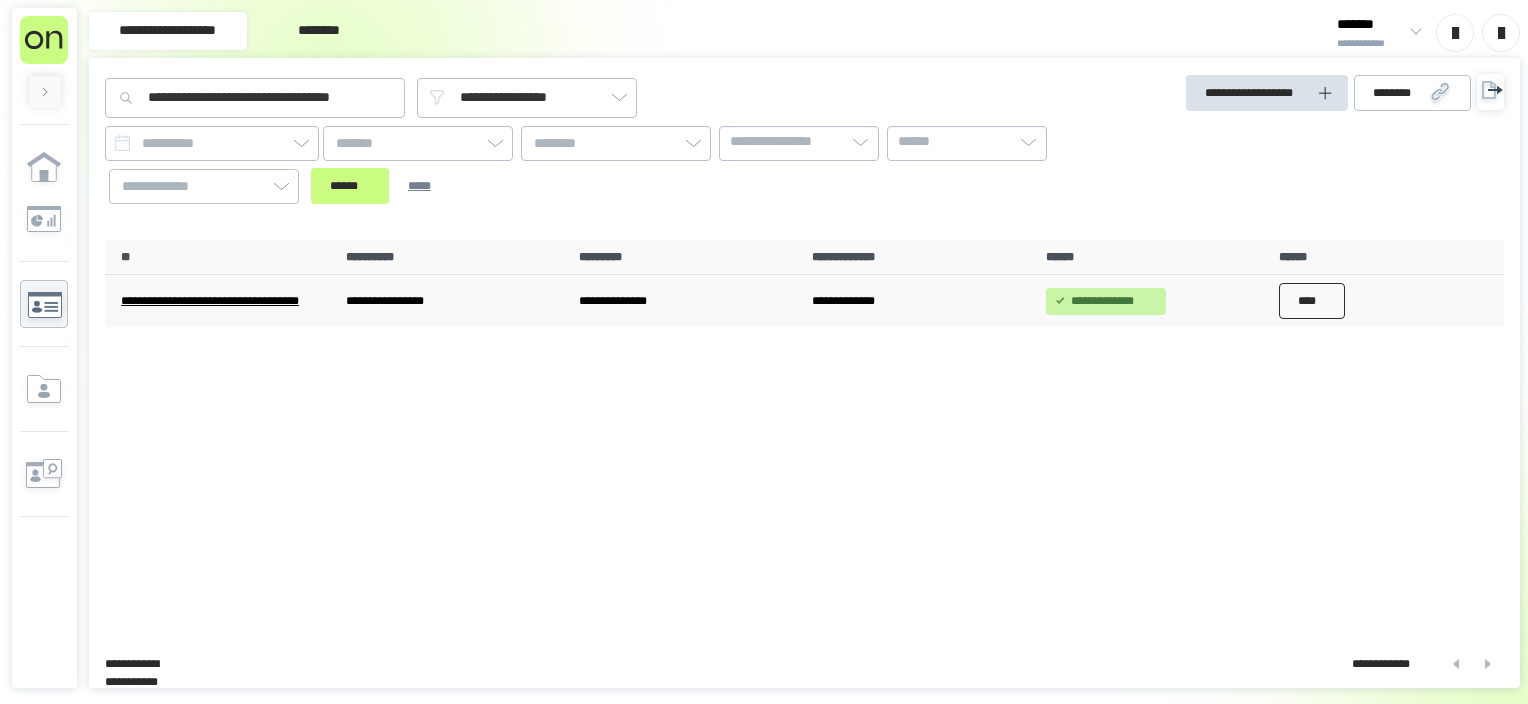 click on "****" at bounding box center [1312, 301] 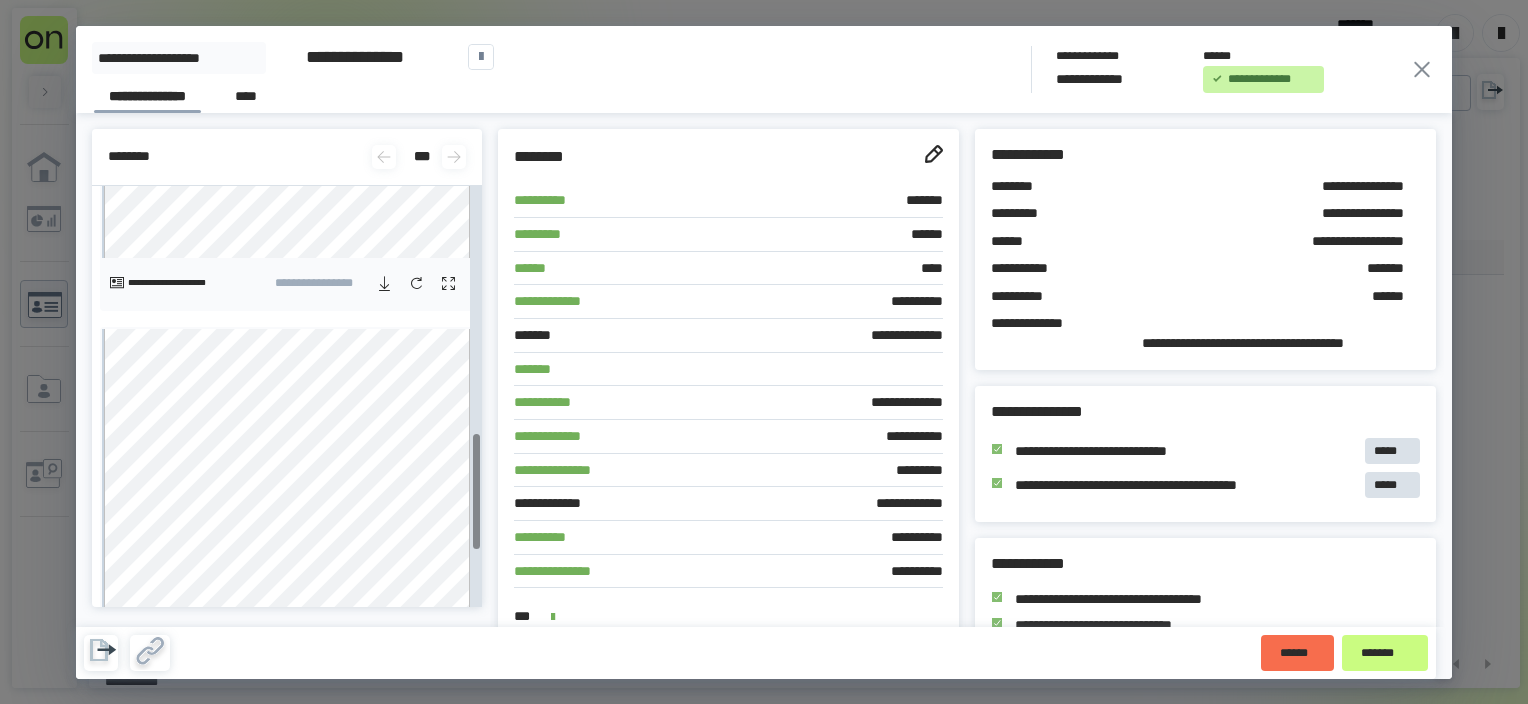 scroll, scrollTop: 900, scrollLeft: 0, axis: vertical 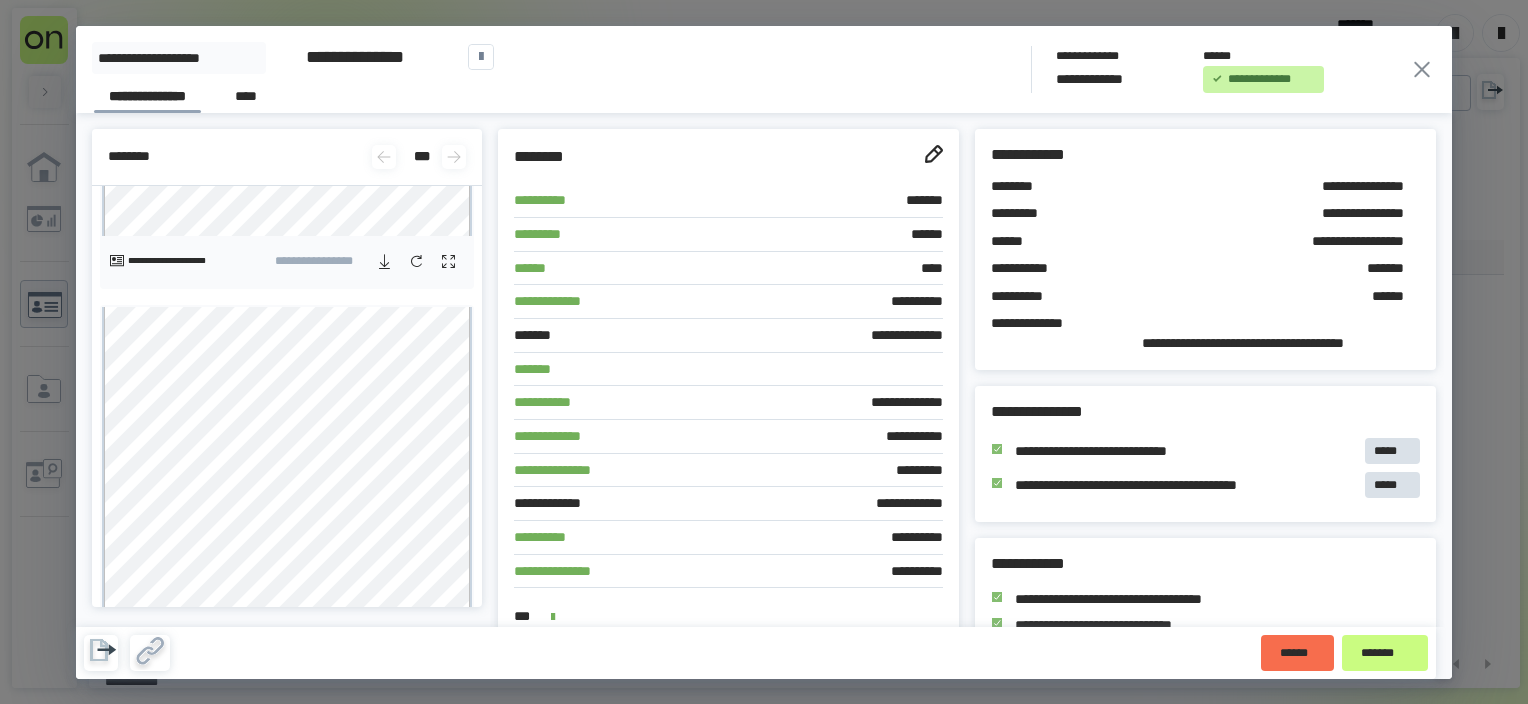 click 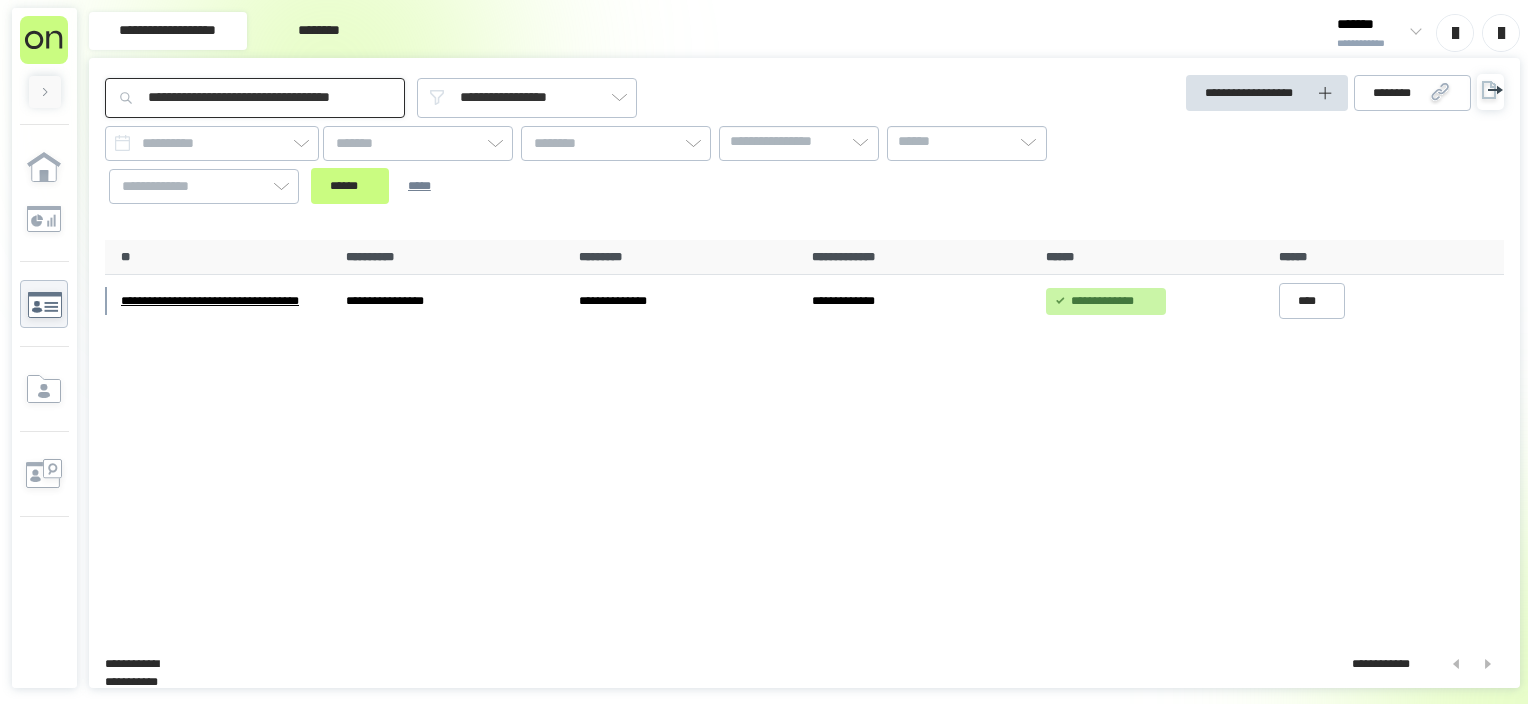 click on "**********" at bounding box center [255, 98] 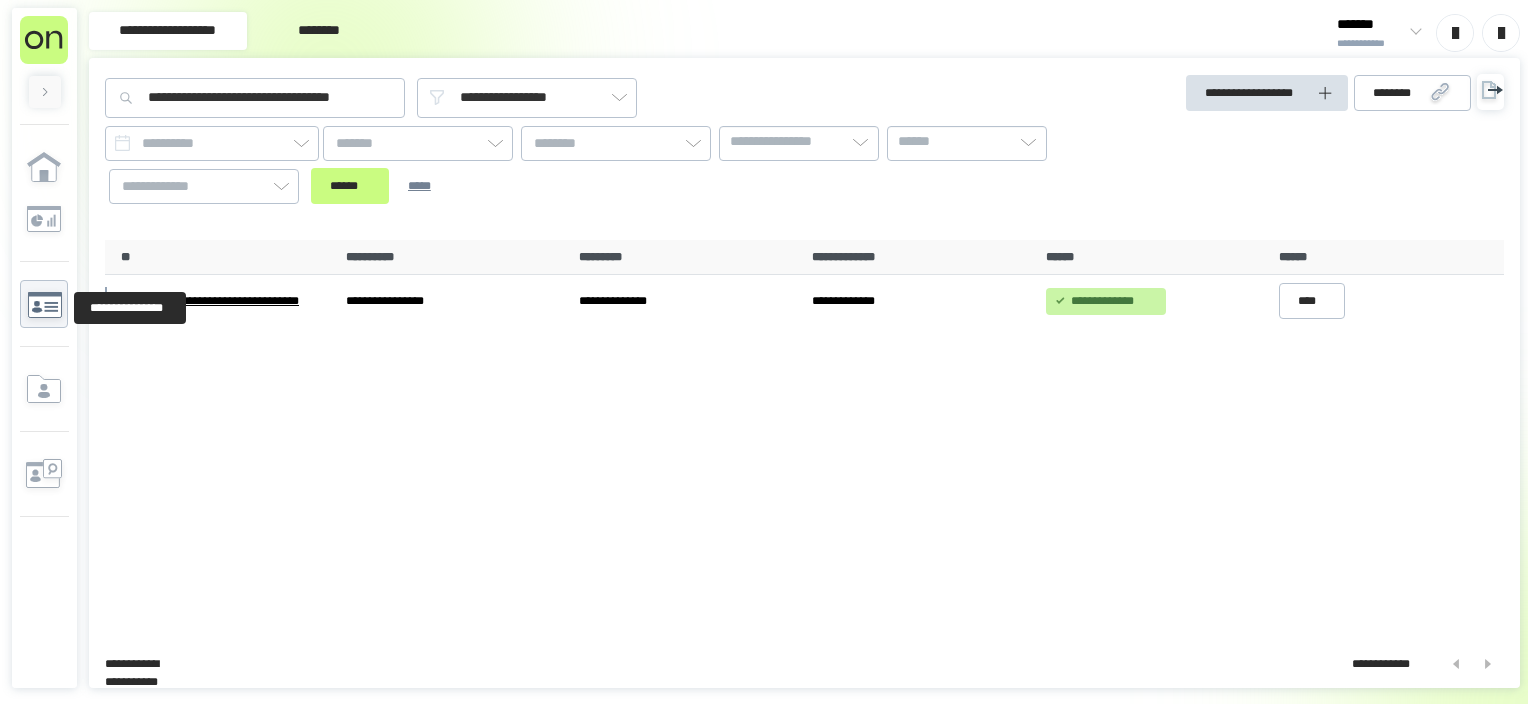 click 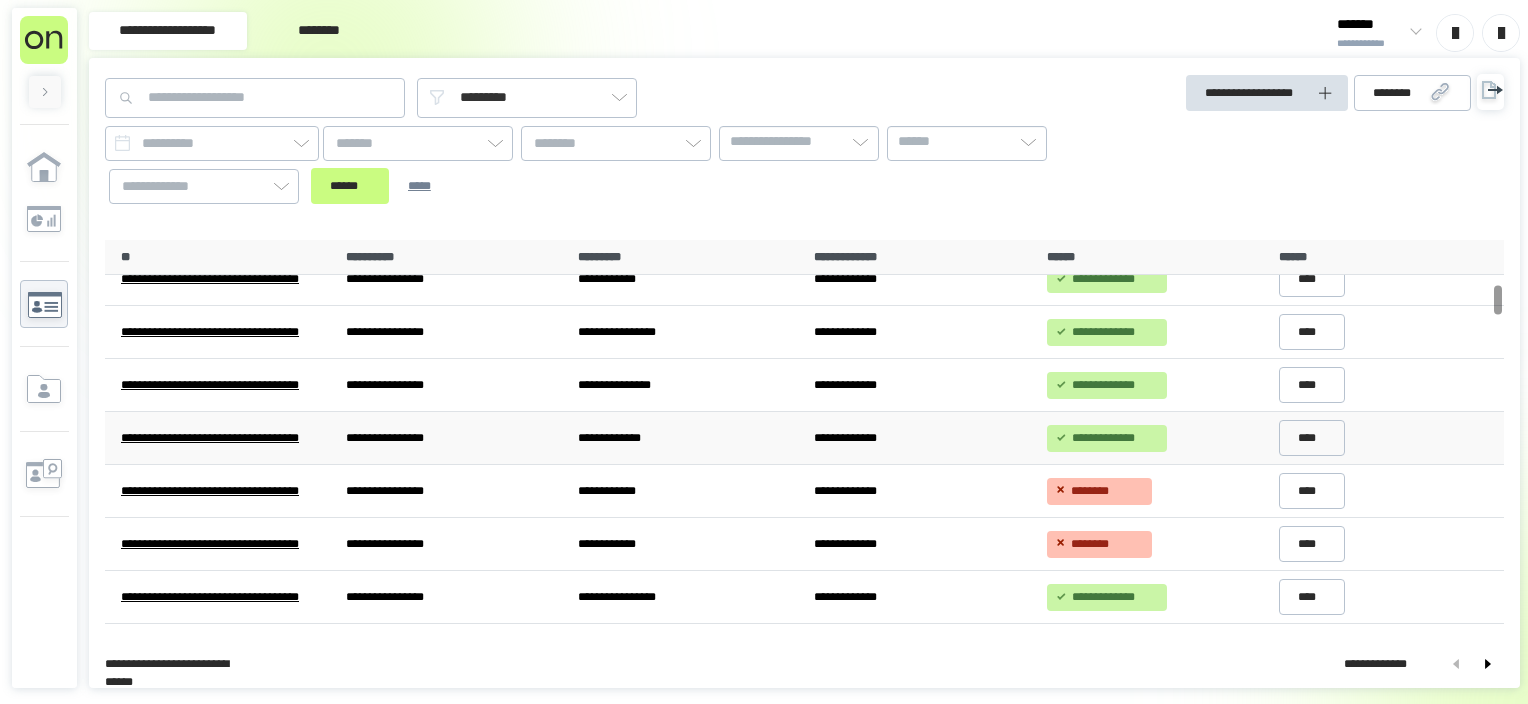 scroll, scrollTop: 600, scrollLeft: 0, axis: vertical 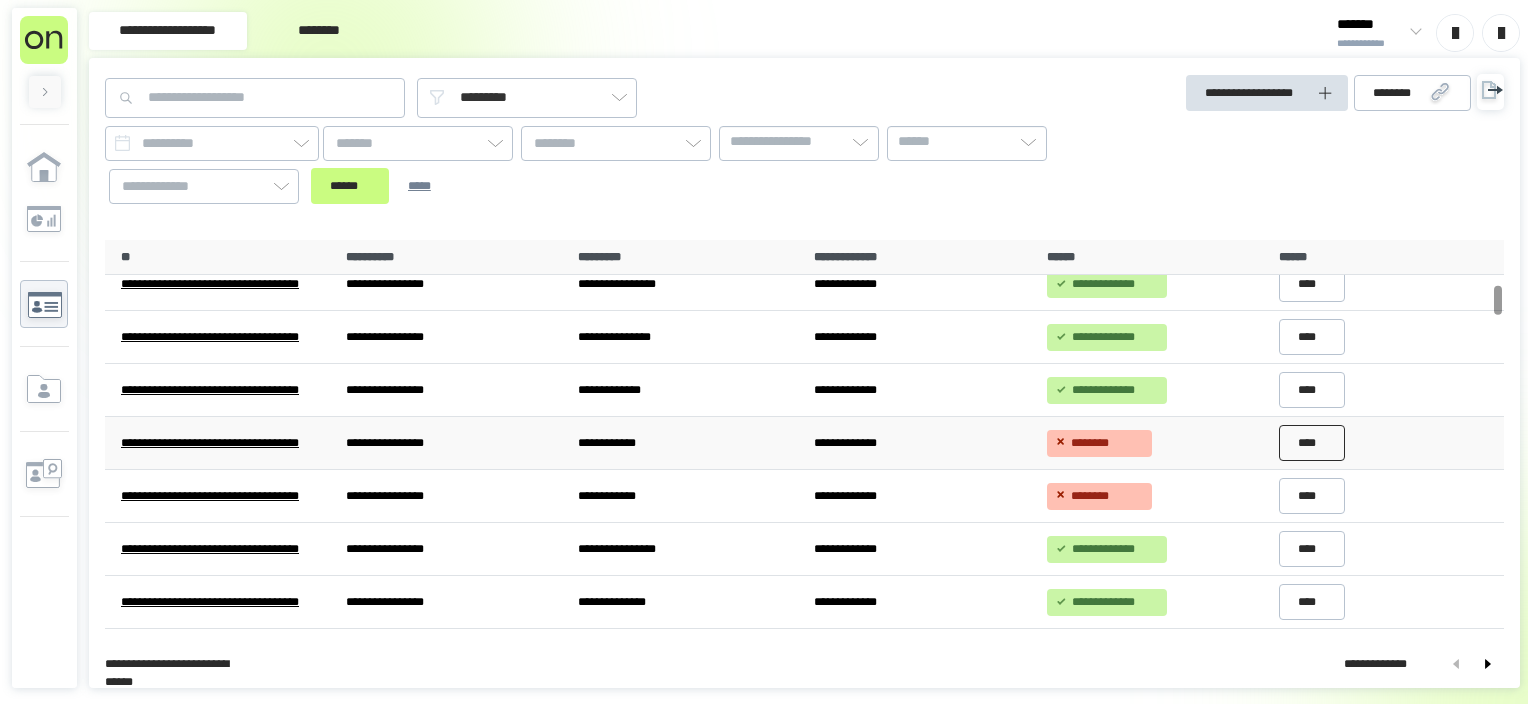 click on "****" at bounding box center (1312, 443) 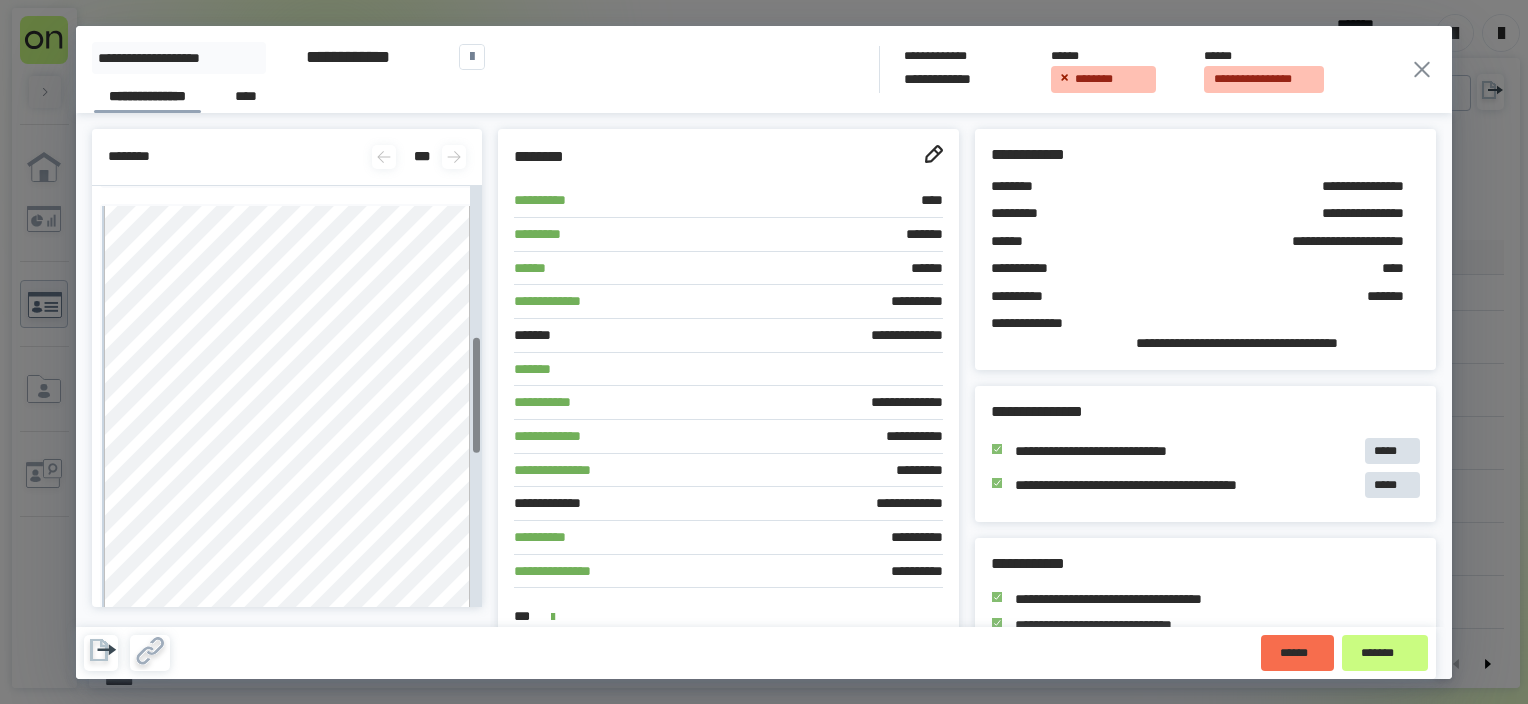 scroll, scrollTop: 600, scrollLeft: 0, axis: vertical 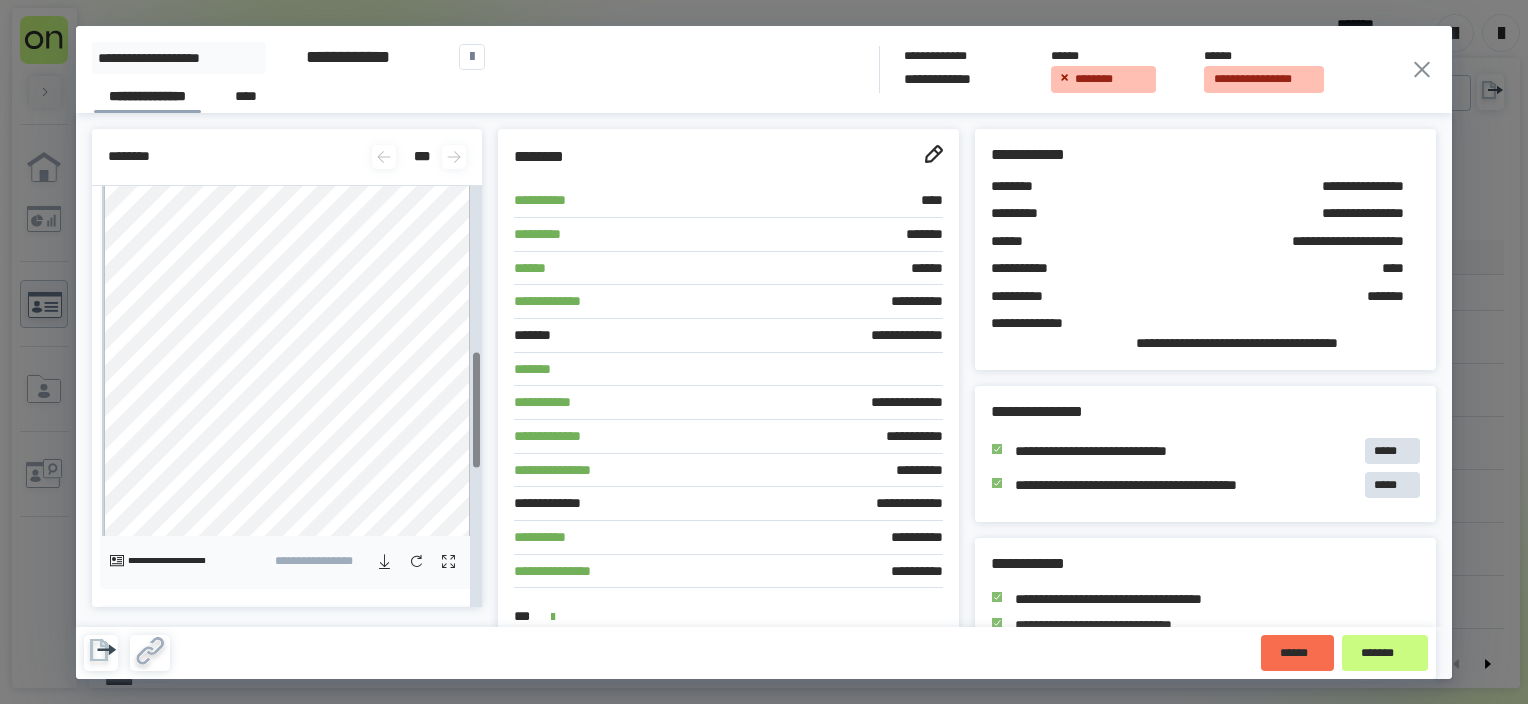 click 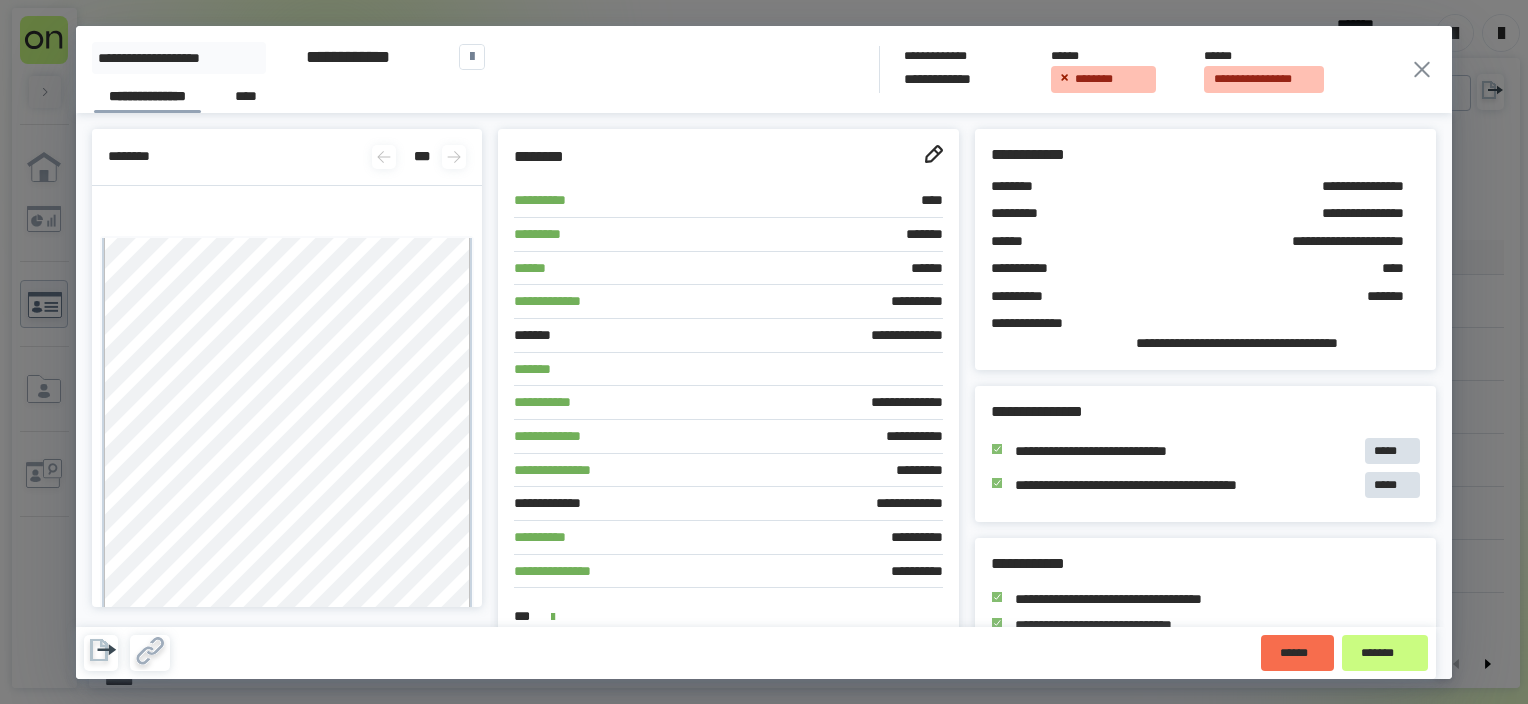 scroll, scrollTop: 0, scrollLeft: 0, axis: both 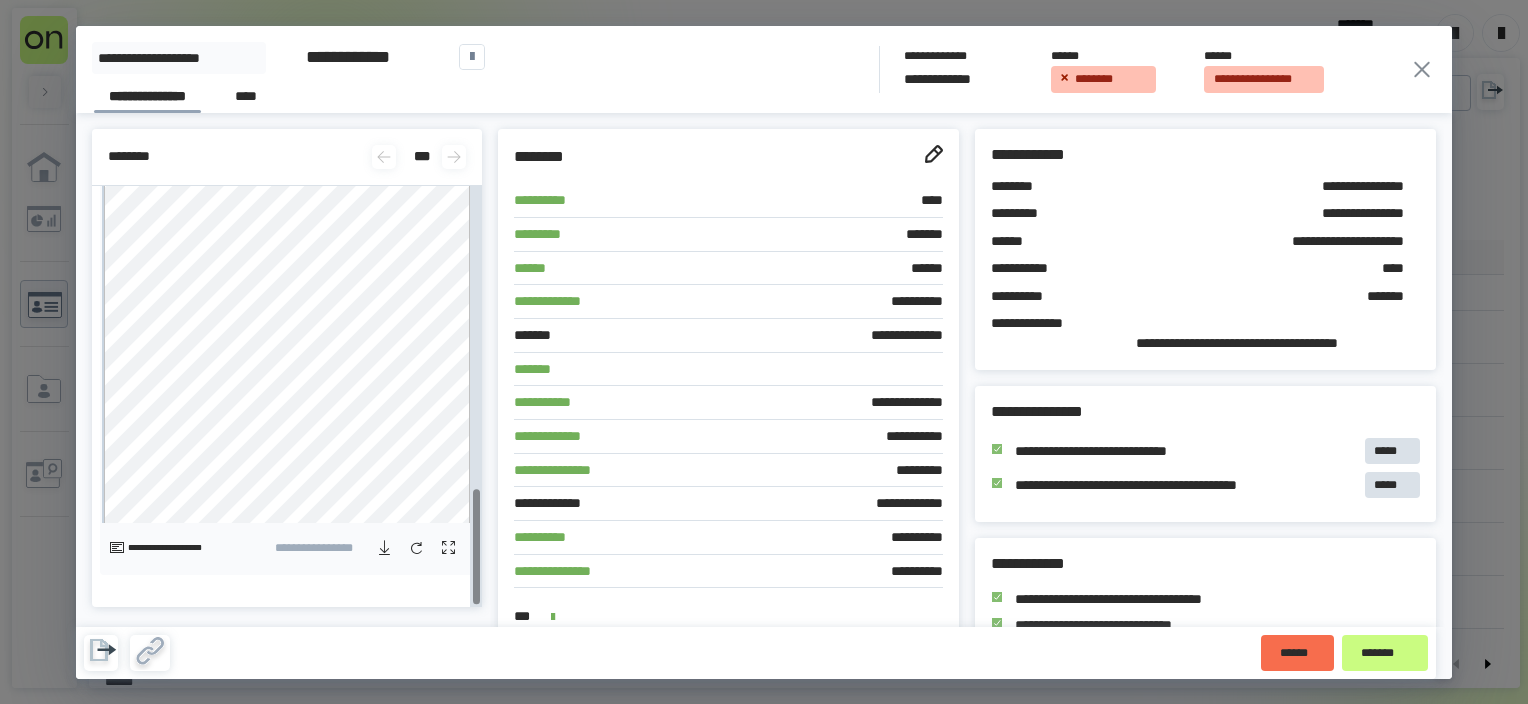 click 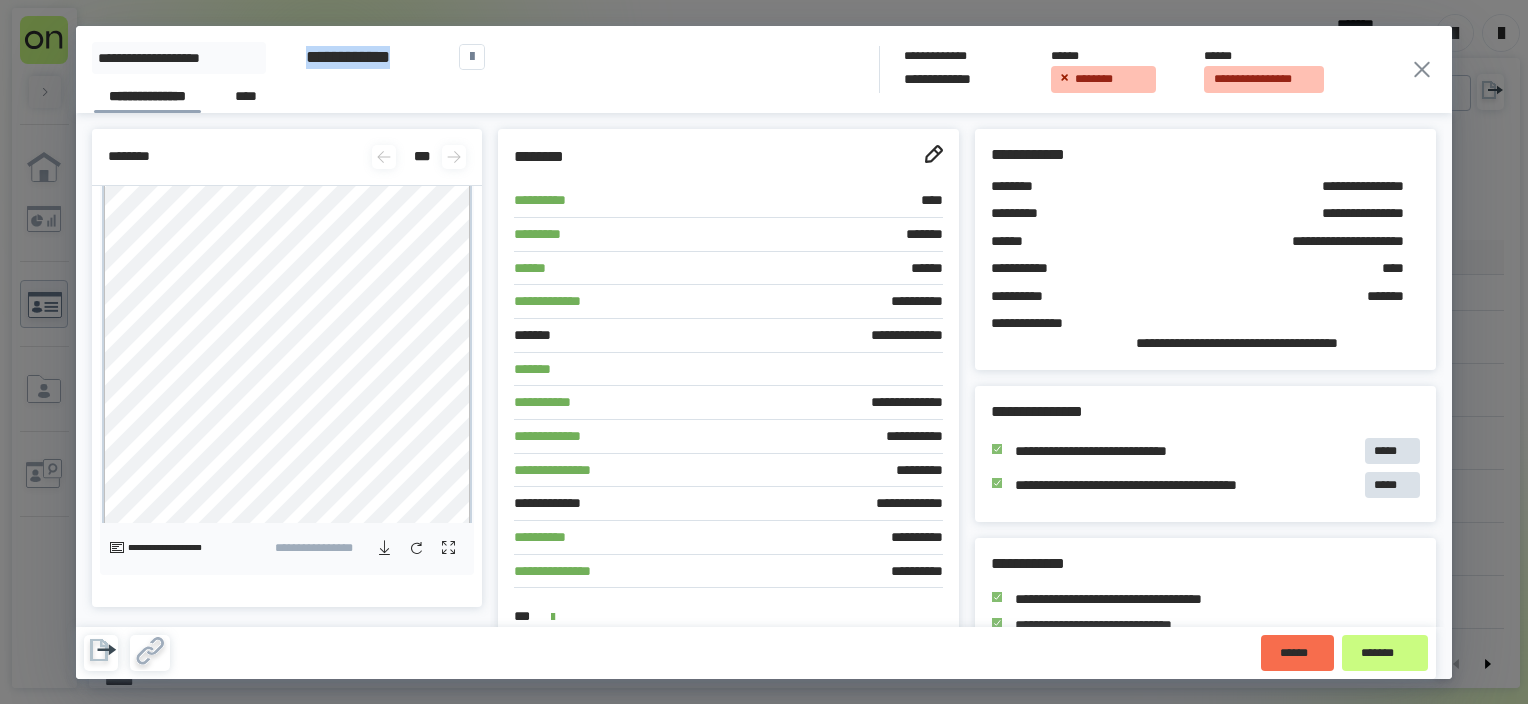 drag, startPoint x: 304, startPoint y: 57, endPoint x: 444, endPoint y: 60, distance: 140.03214 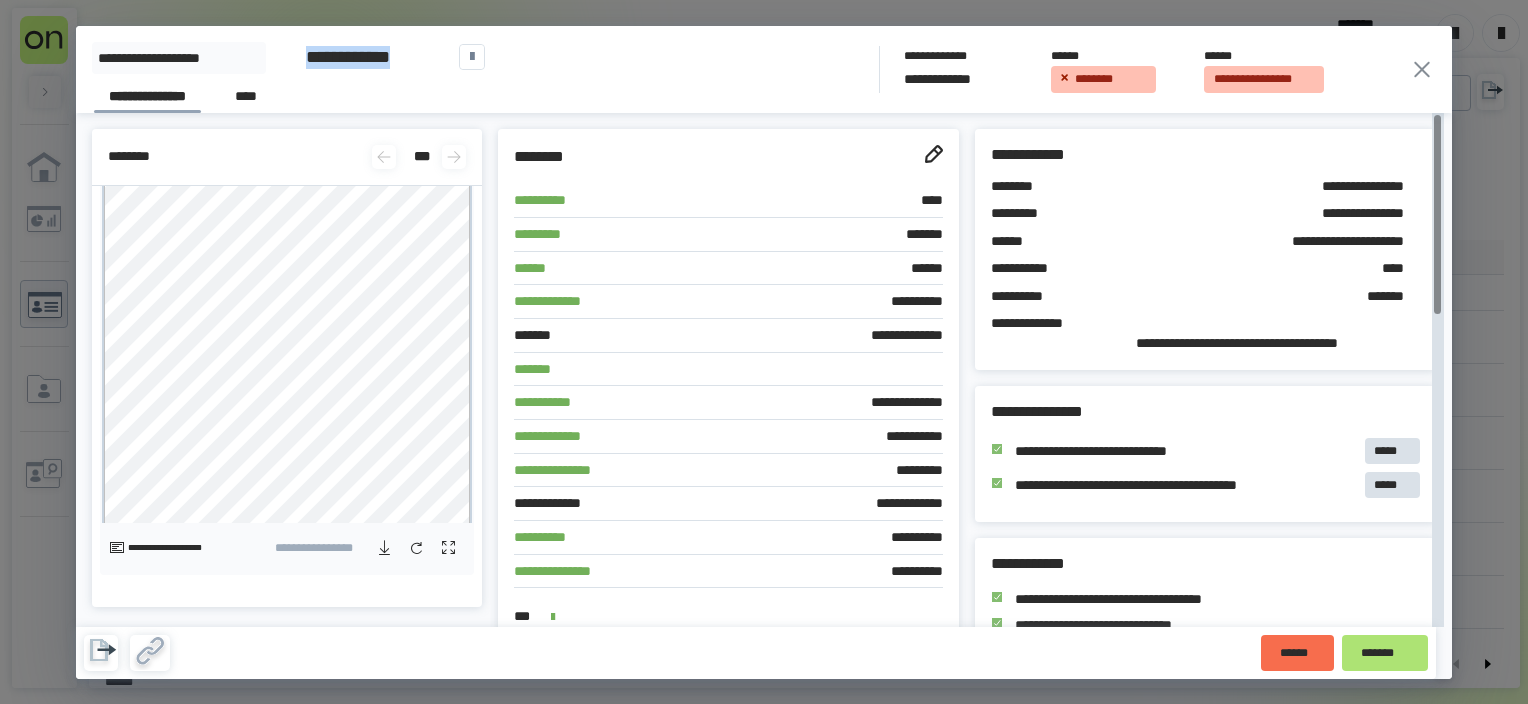 click on "*******" at bounding box center (1385, 652) 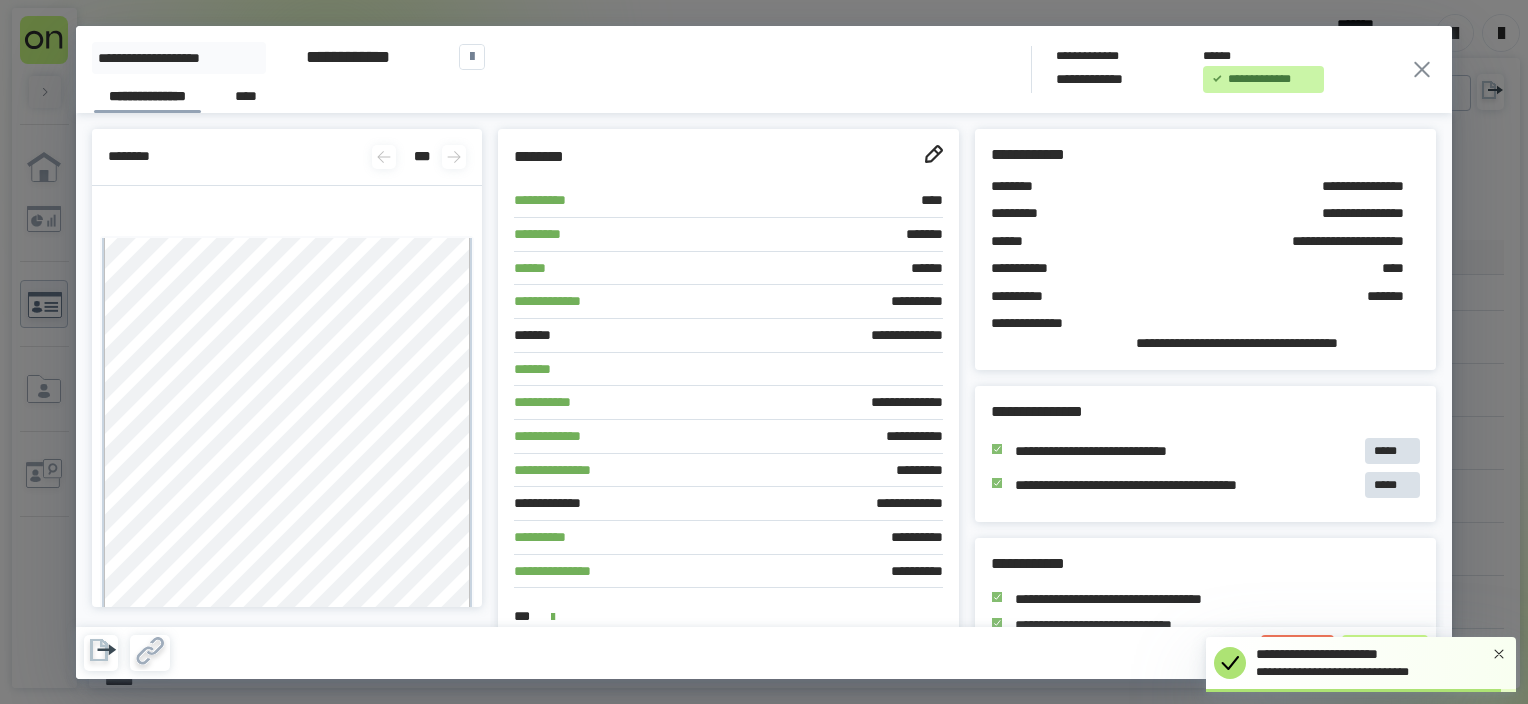 click 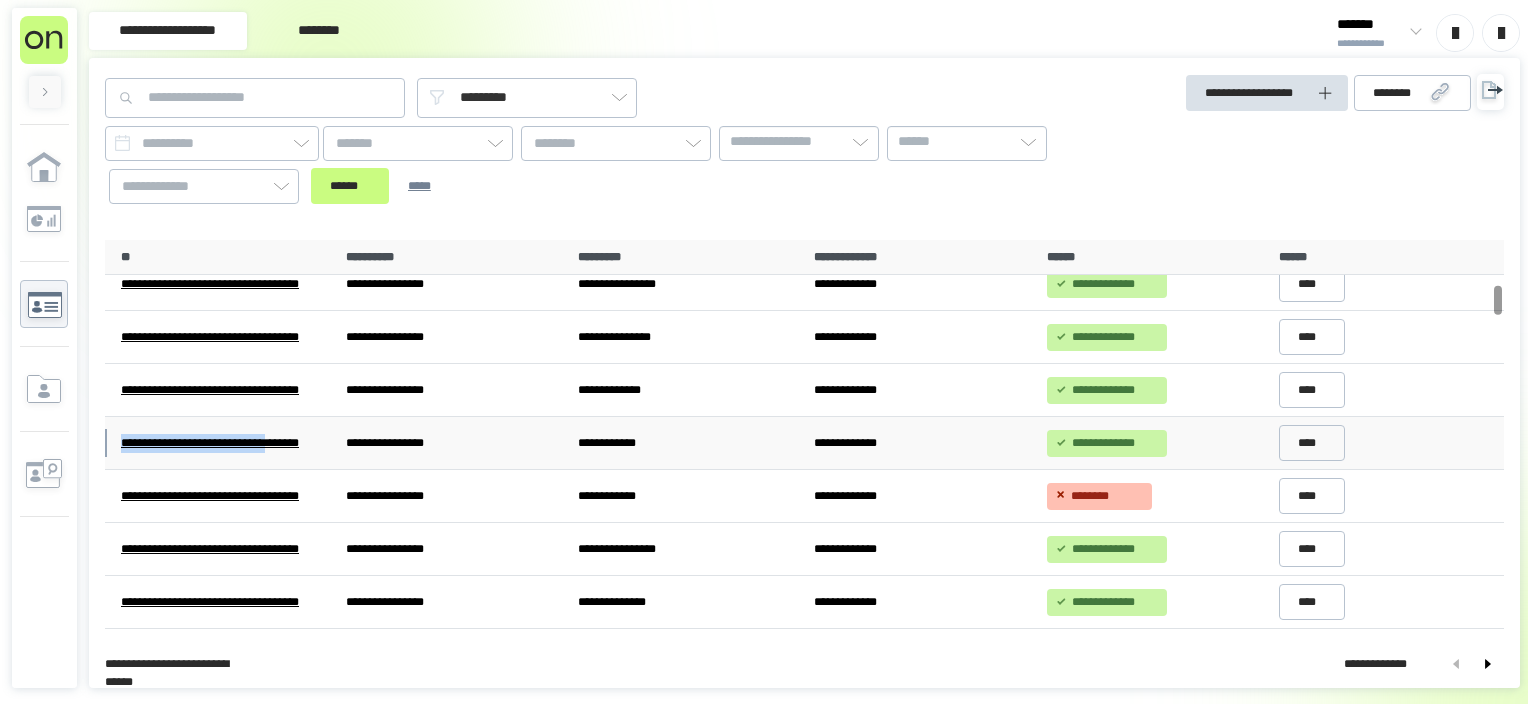 drag, startPoint x: 111, startPoint y: 439, endPoint x: 331, endPoint y: 447, distance: 220.1454 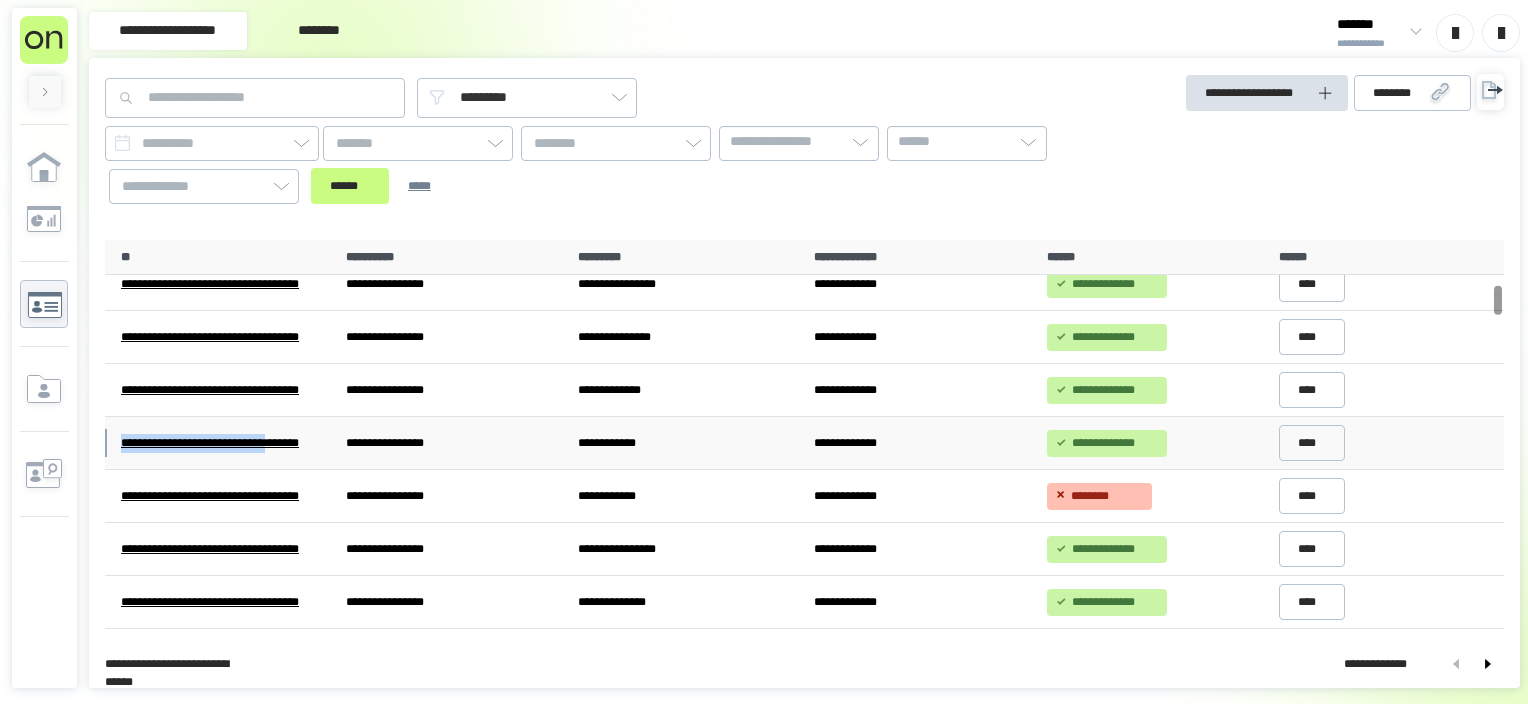 click on "**********" at bounding box center [221, 442] 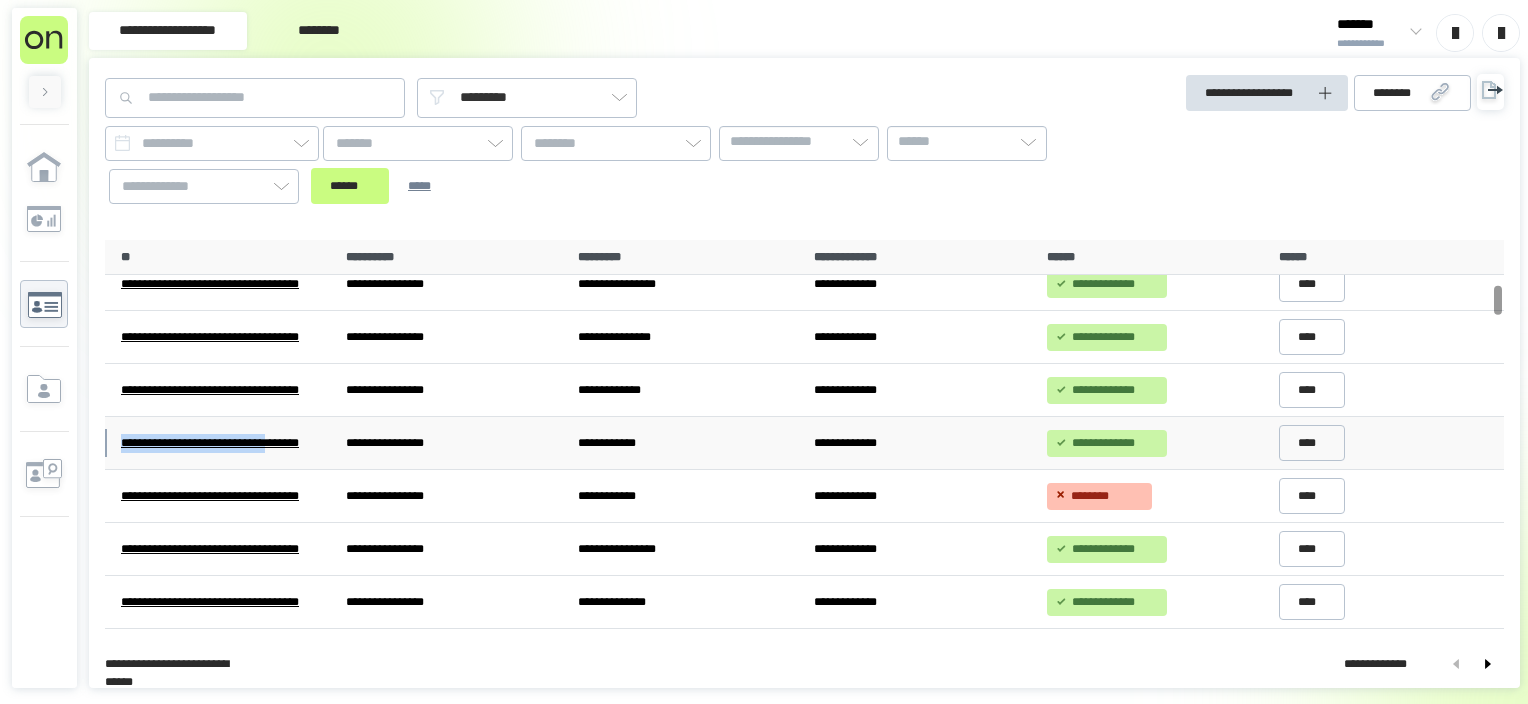 click on "**********" at bounding box center [226, 443] 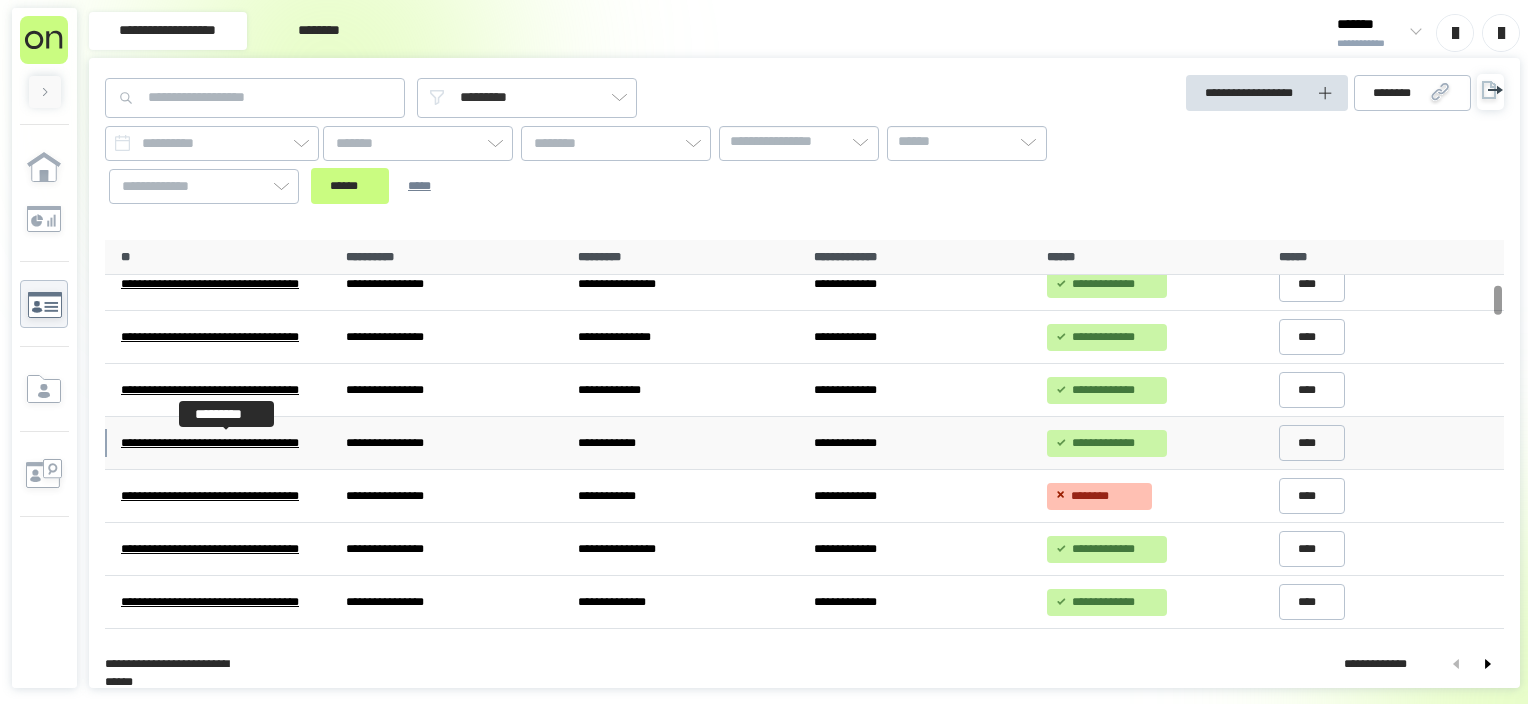 click on "**********" at bounding box center (226, 443) 